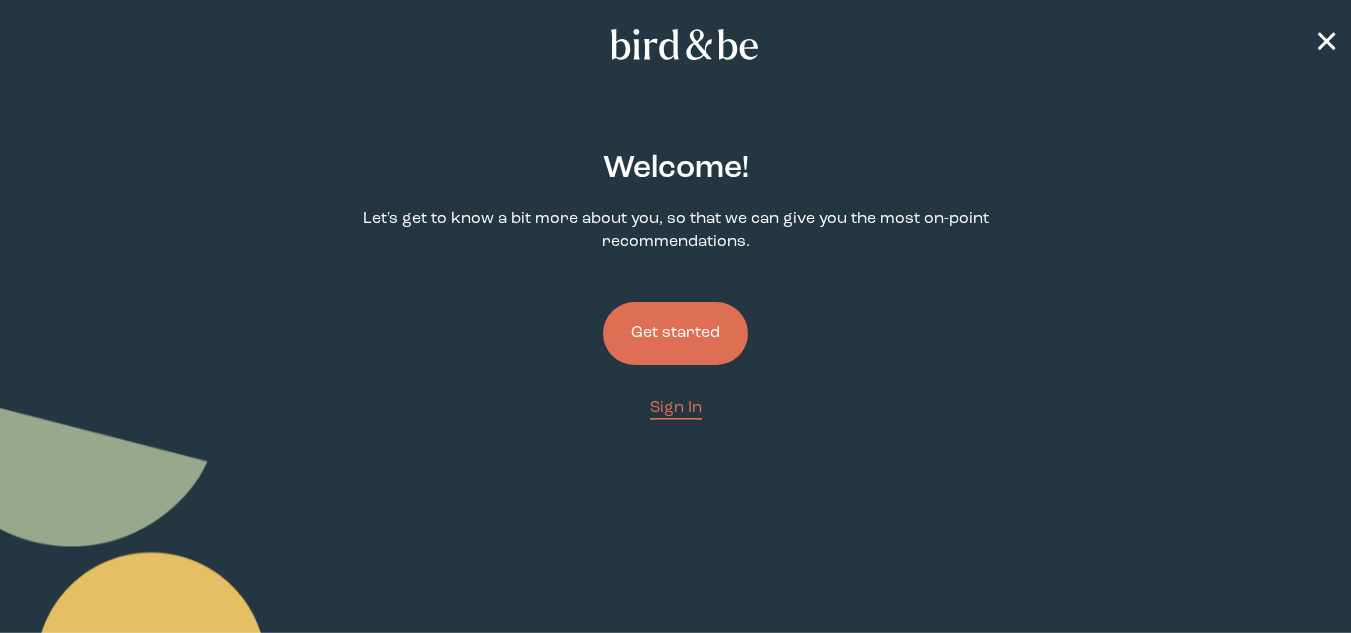 scroll, scrollTop: 0, scrollLeft: 0, axis: both 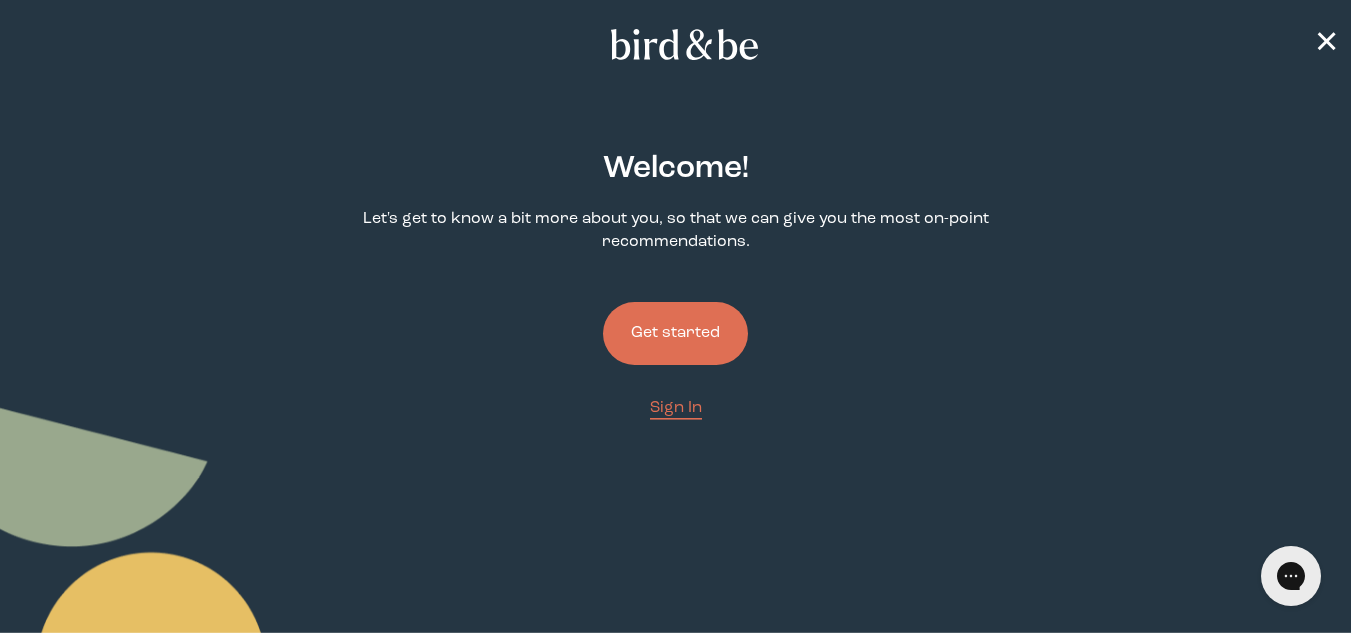 click on "Get started" at bounding box center (675, 333) 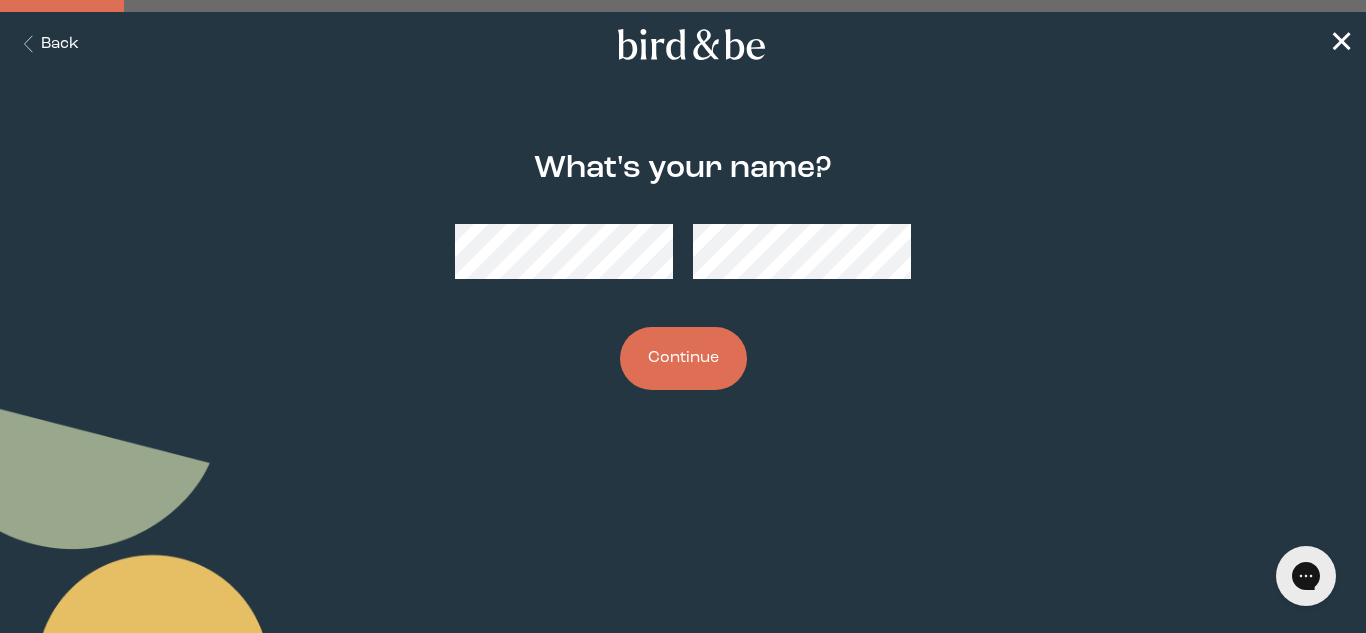click on "Continue" at bounding box center (683, 358) 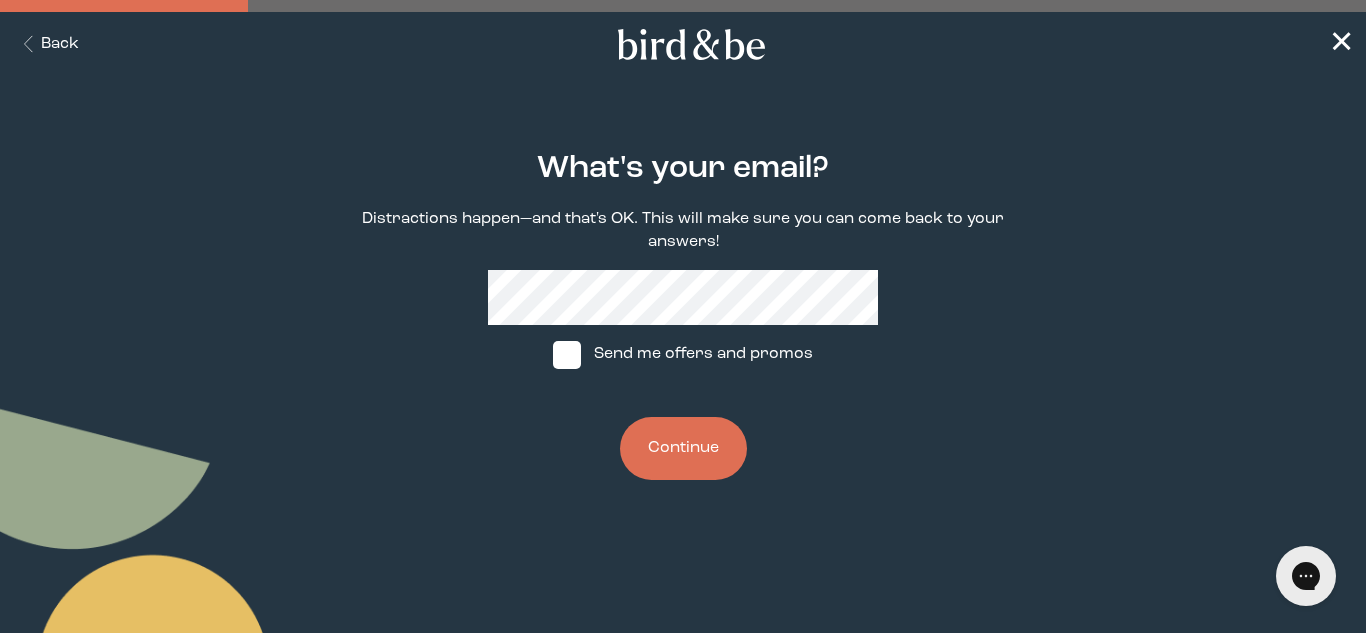 click on "Continue" at bounding box center (683, 448) 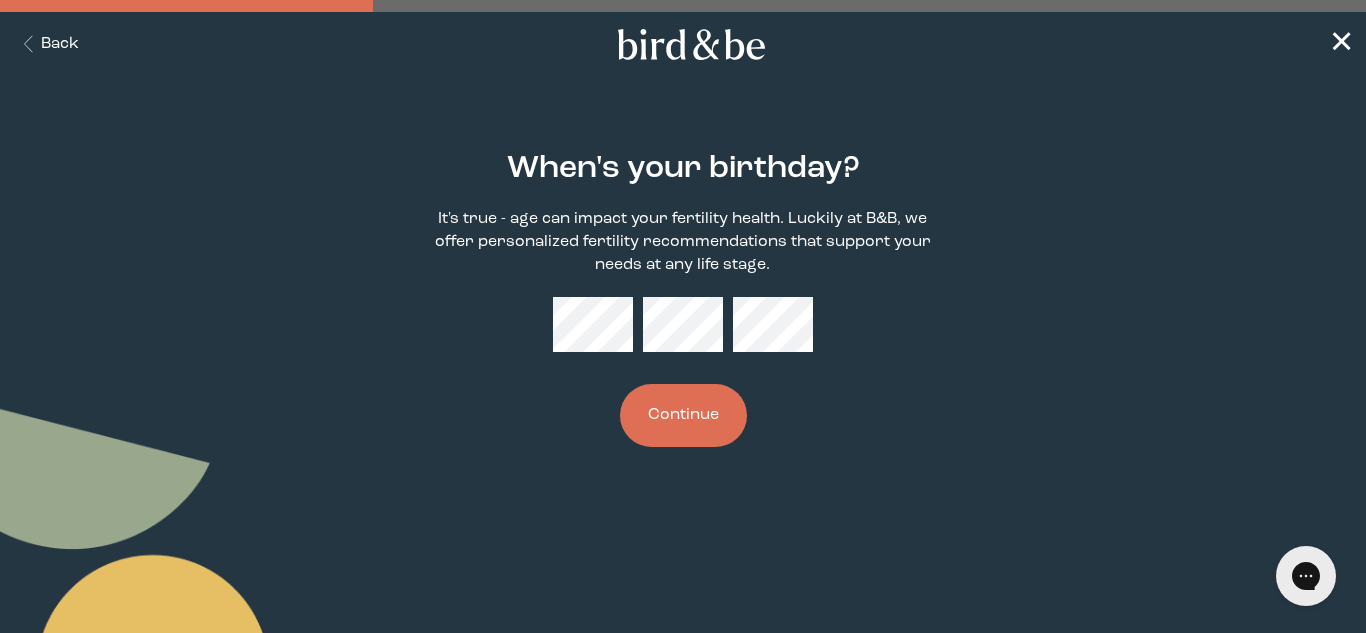 click on "Continue" at bounding box center (683, 415) 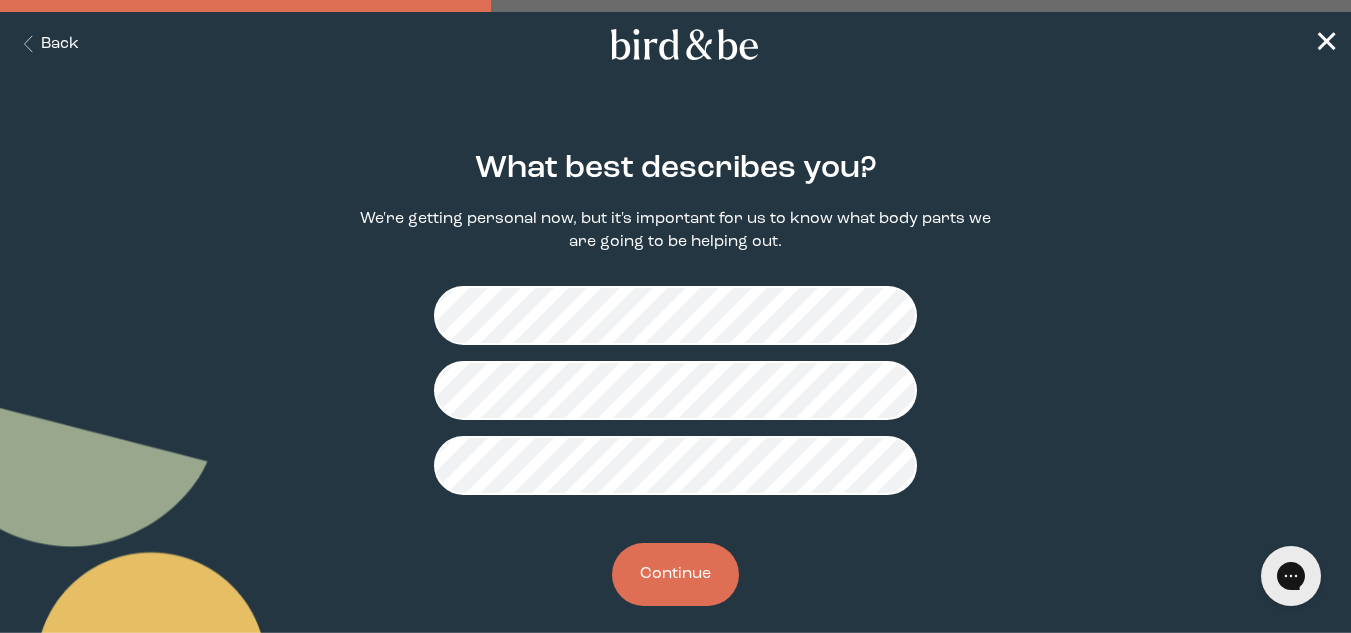 click on "Continue" at bounding box center [675, 574] 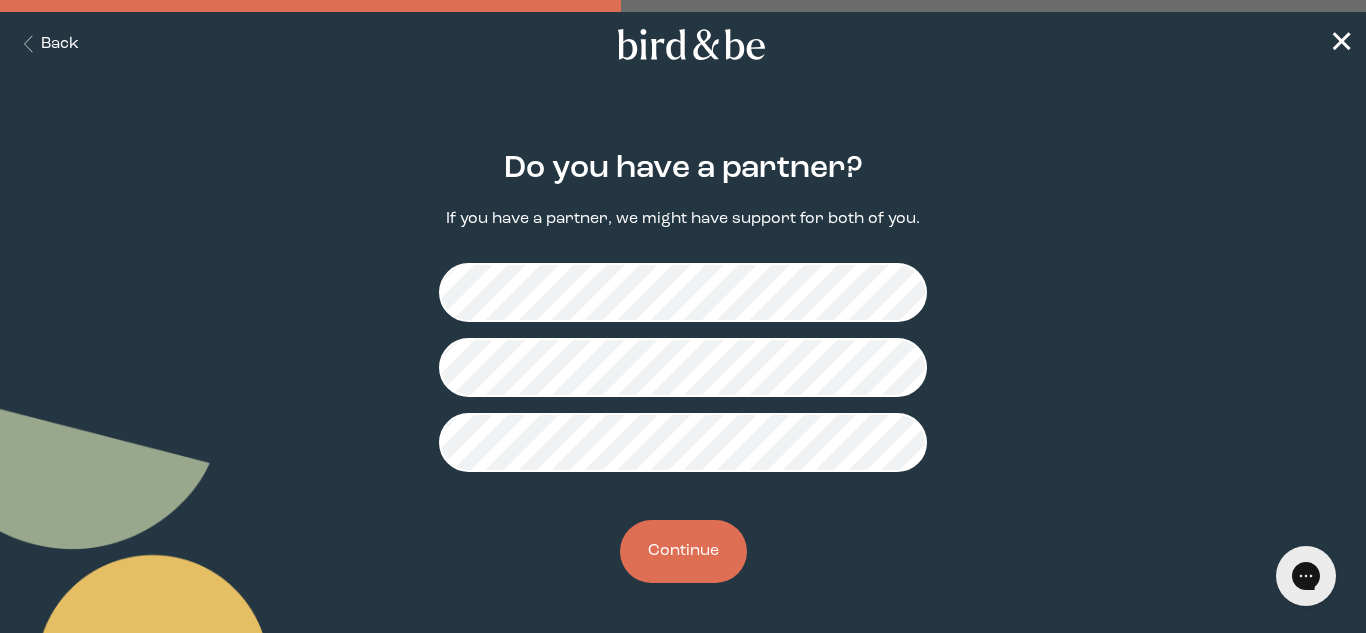 click on "Continue" at bounding box center (683, 551) 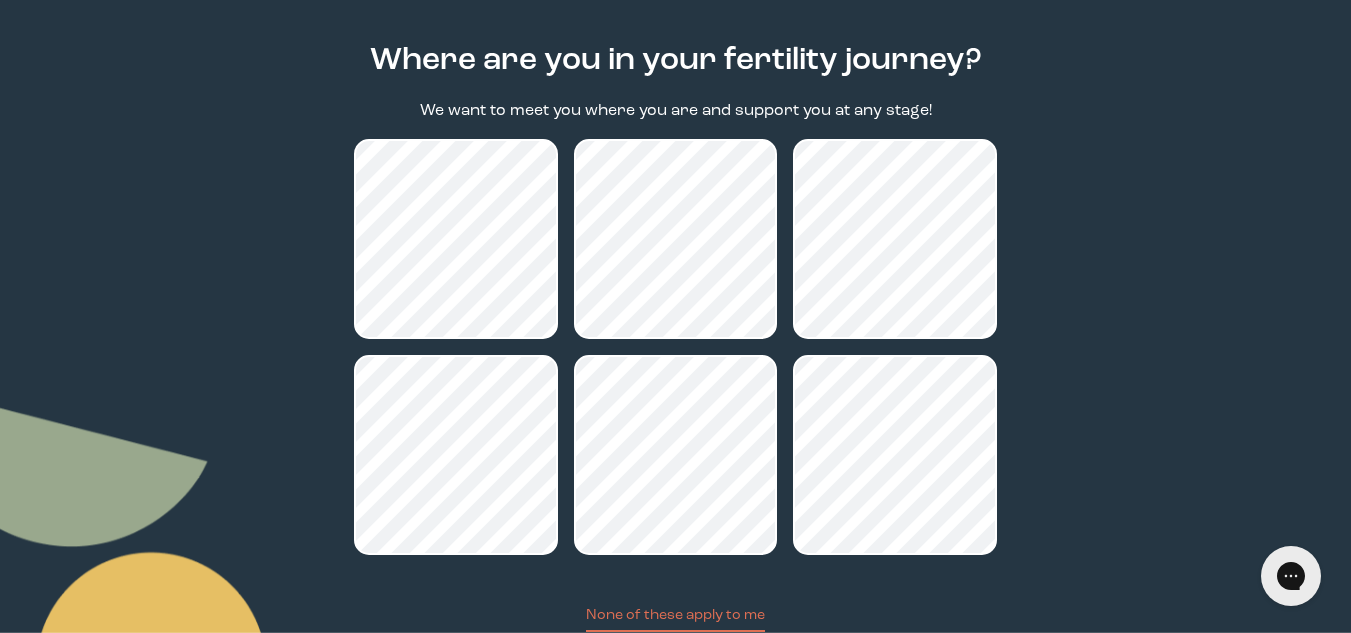 scroll, scrollTop: 109, scrollLeft: 0, axis: vertical 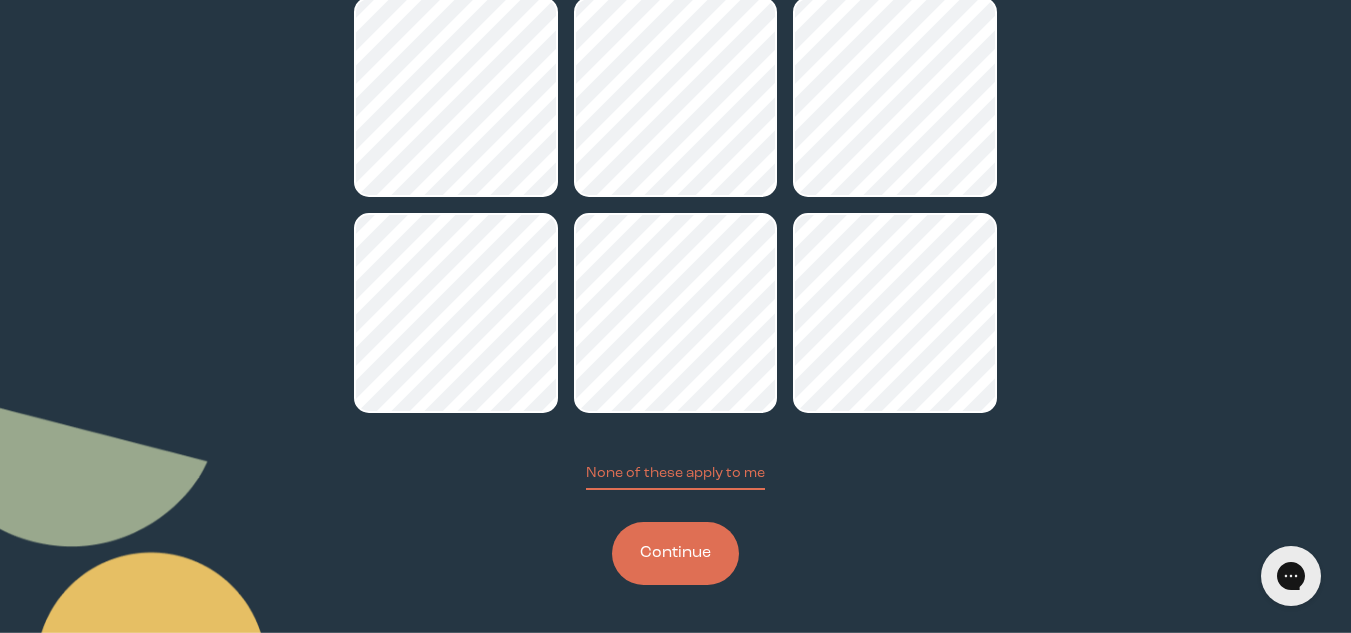 click on "Continue" at bounding box center (675, 553) 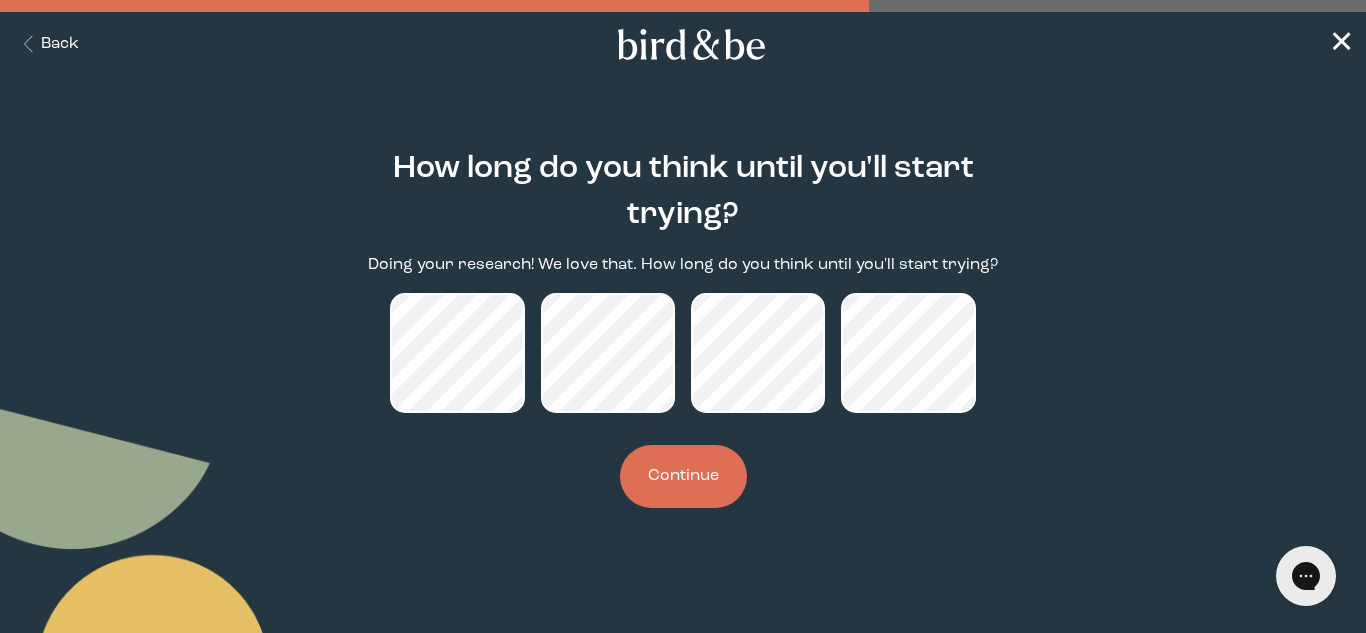 click on "Continue" at bounding box center (683, 476) 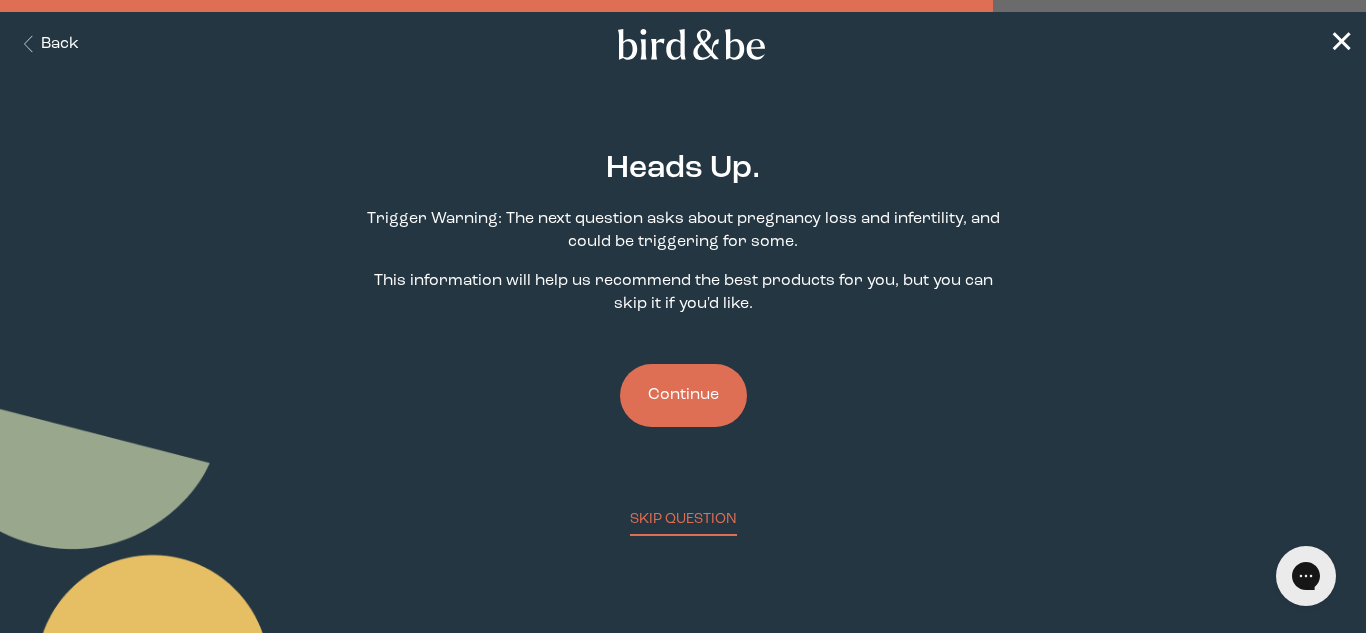 click on "Continue" at bounding box center (683, 395) 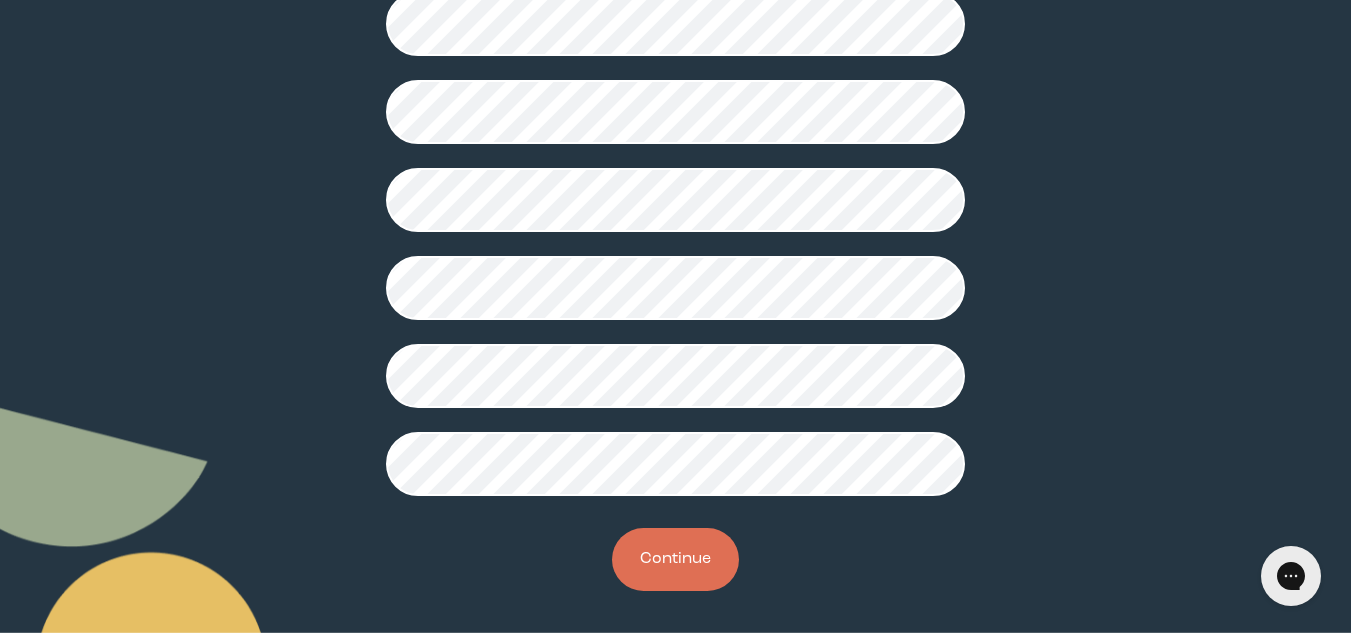 scroll, scrollTop: 613, scrollLeft: 0, axis: vertical 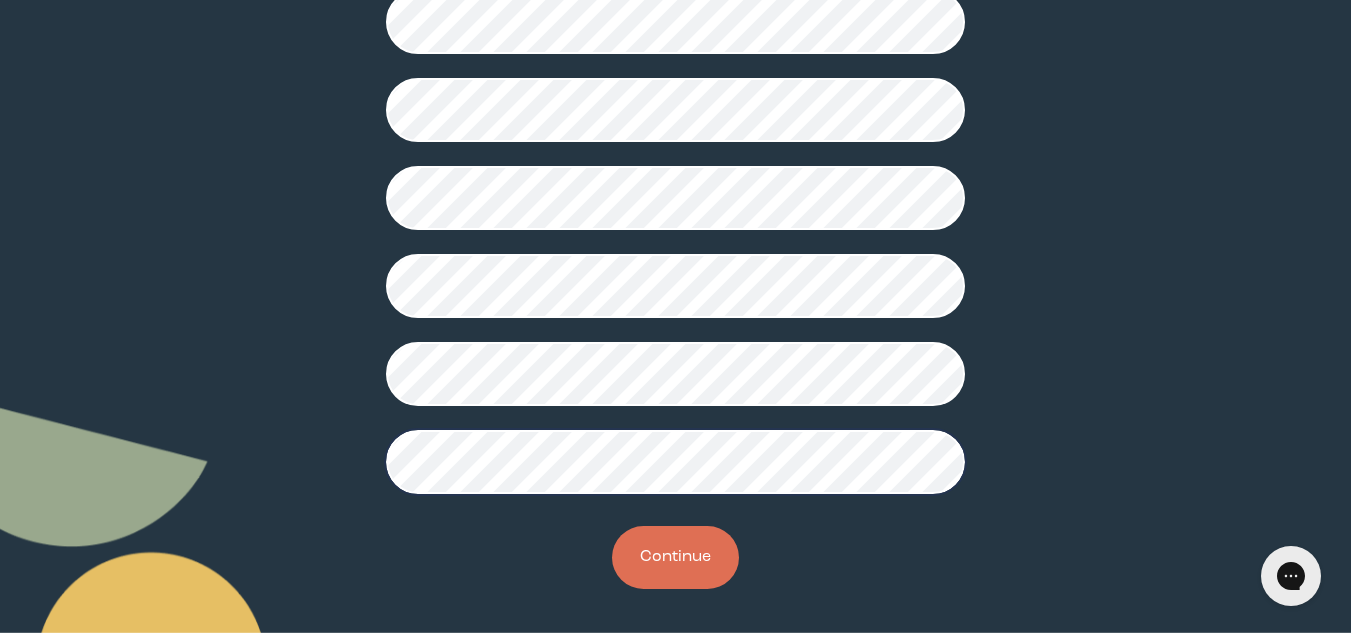 click on "Continue" at bounding box center (675, 557) 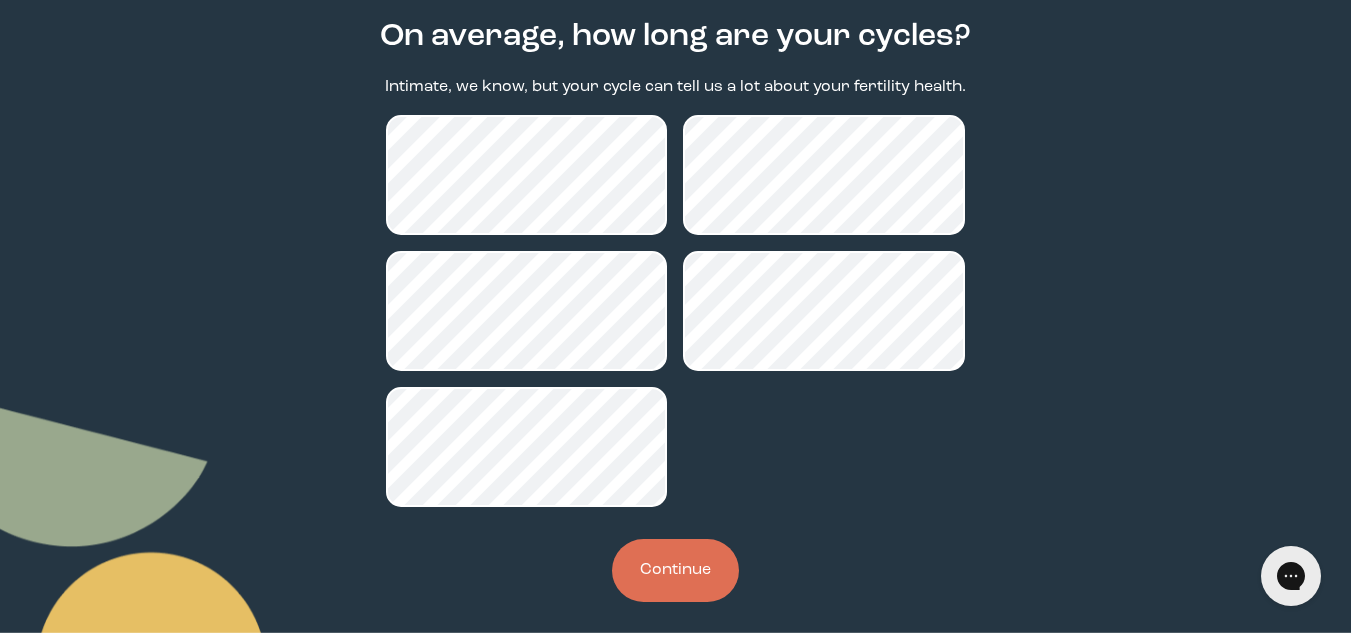 scroll, scrollTop: 149, scrollLeft: 0, axis: vertical 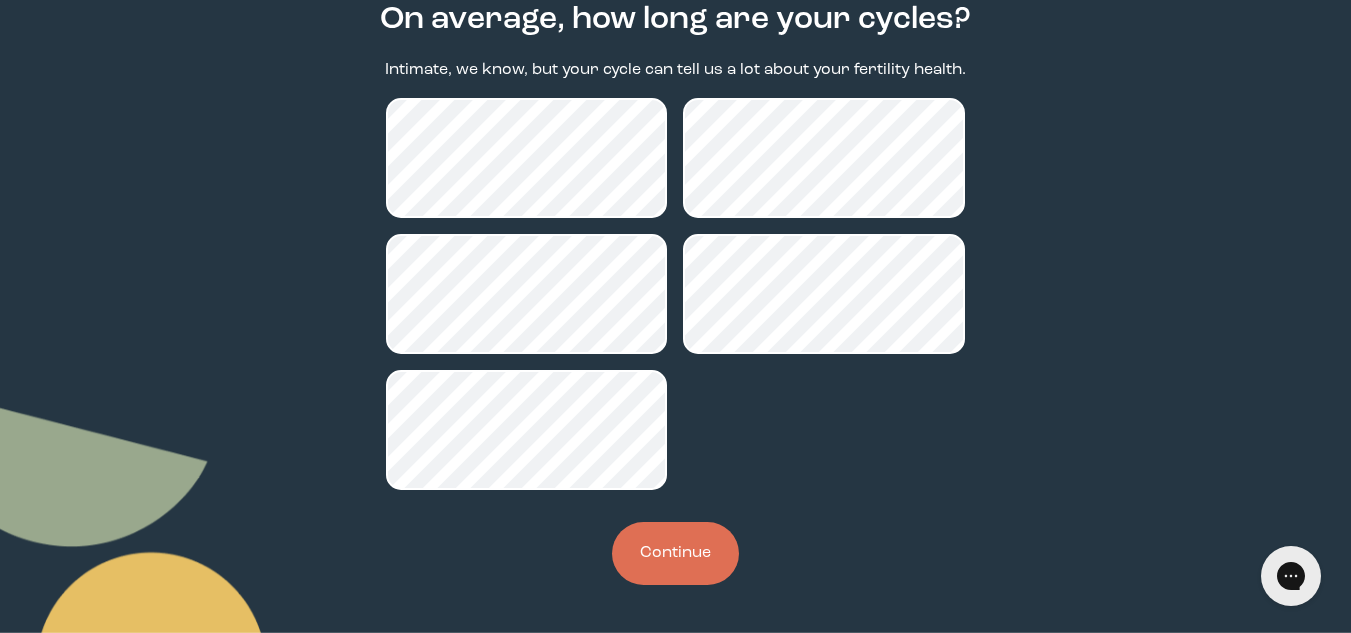 click on "Continue" at bounding box center [675, 553] 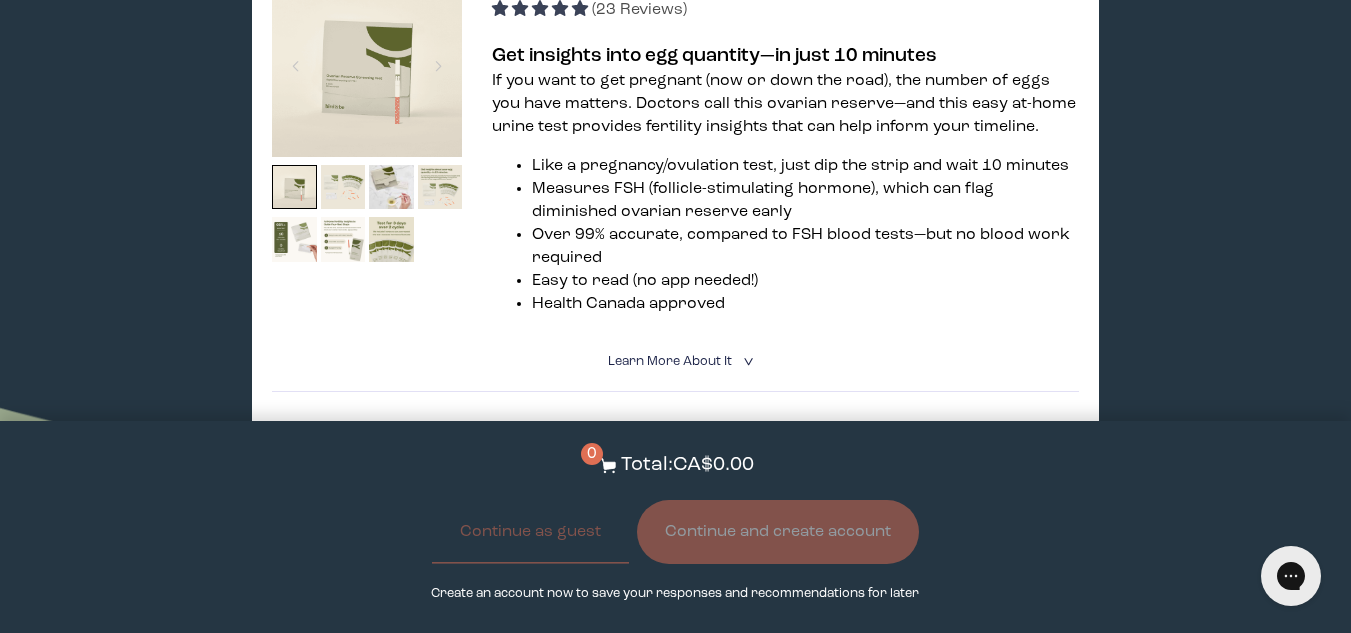 scroll, scrollTop: 2118, scrollLeft: 0, axis: vertical 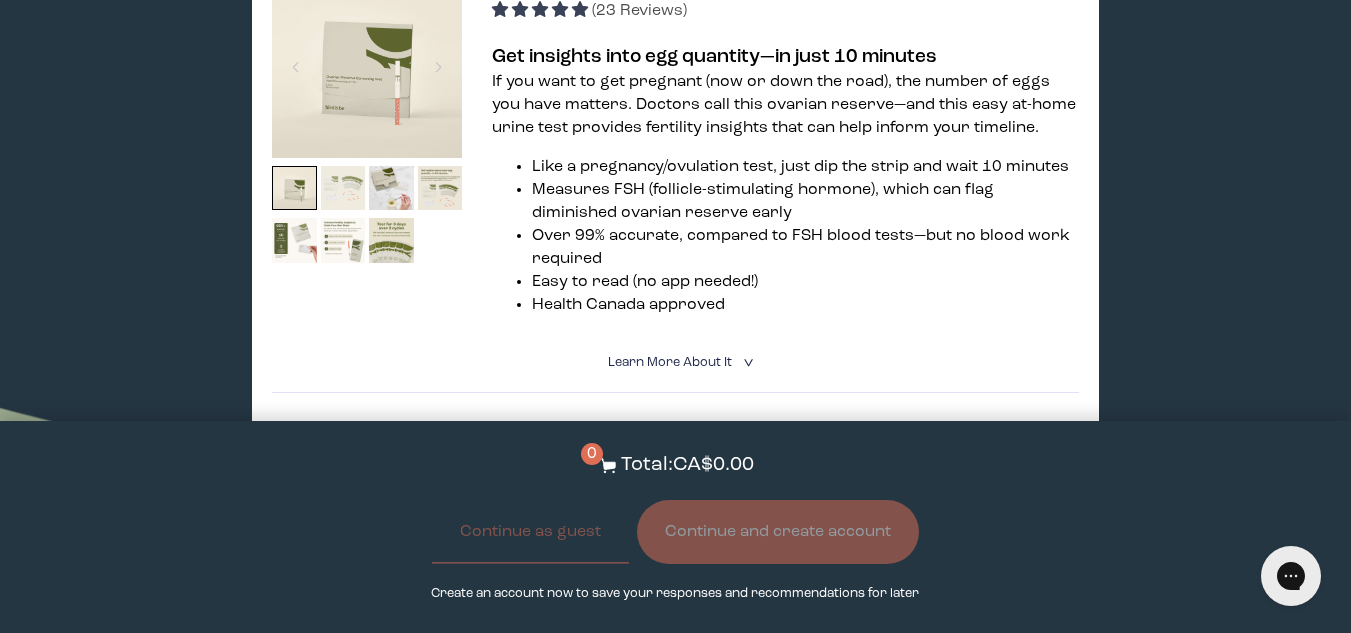 click at bounding box center (343, 188) 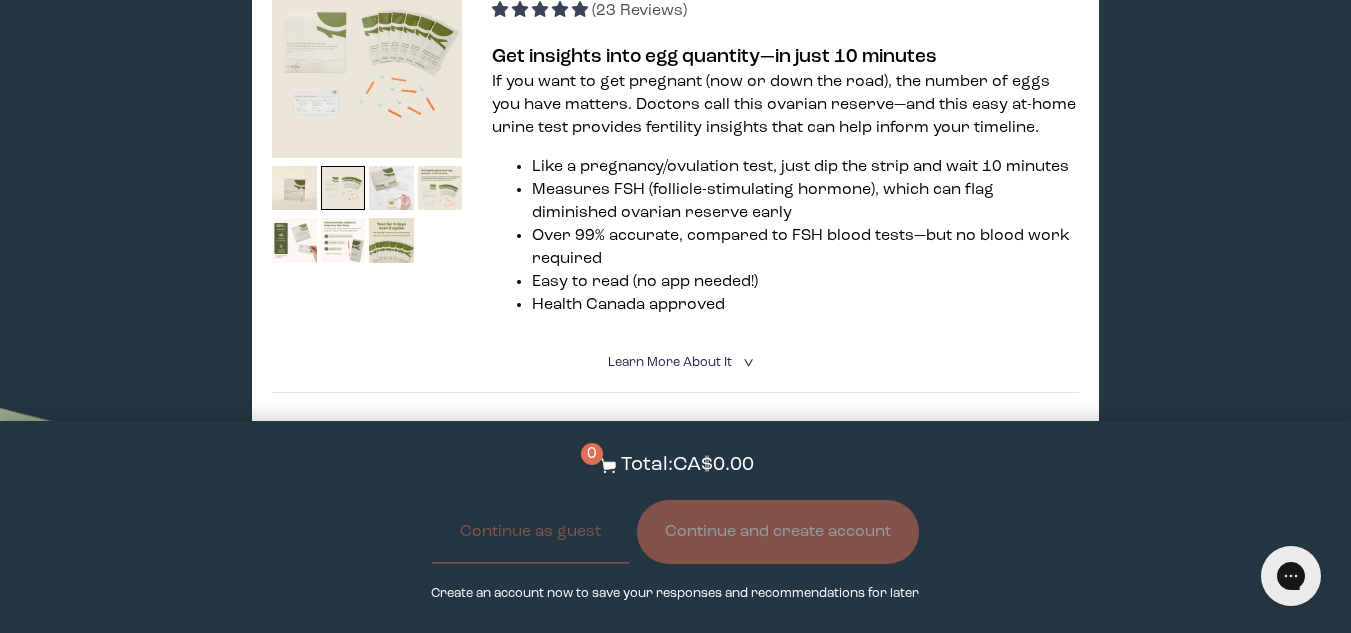 click at bounding box center (391, 188) 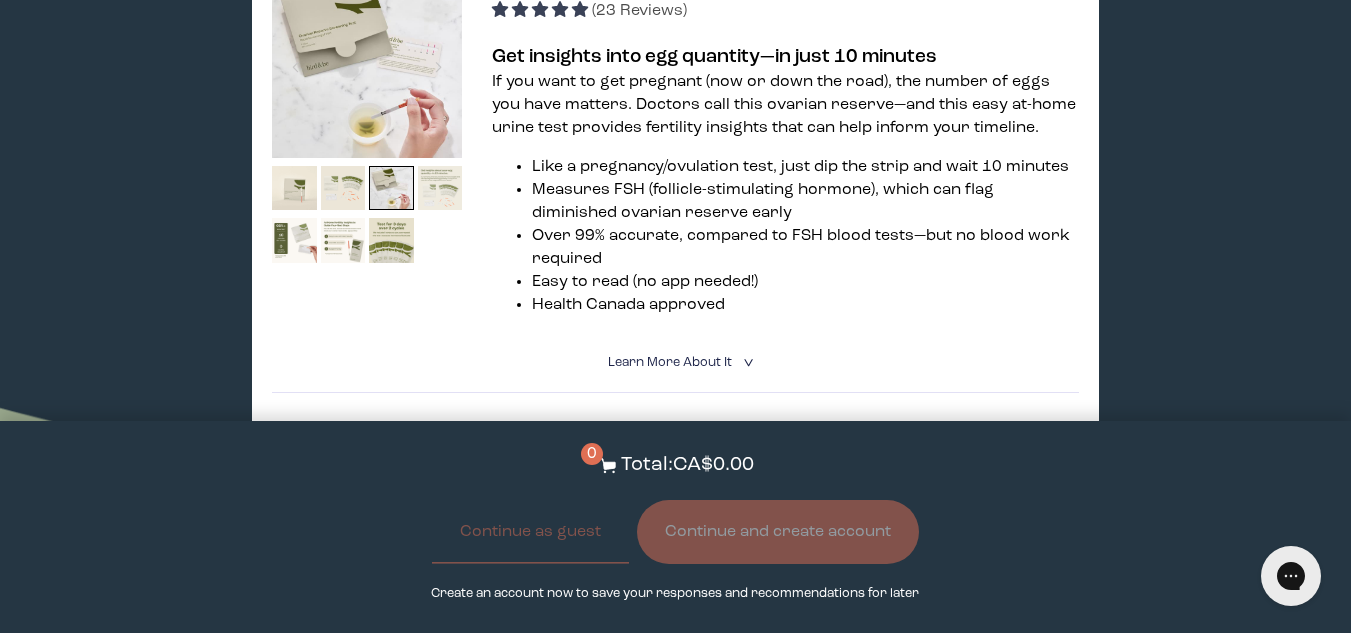 click at bounding box center [440, 188] 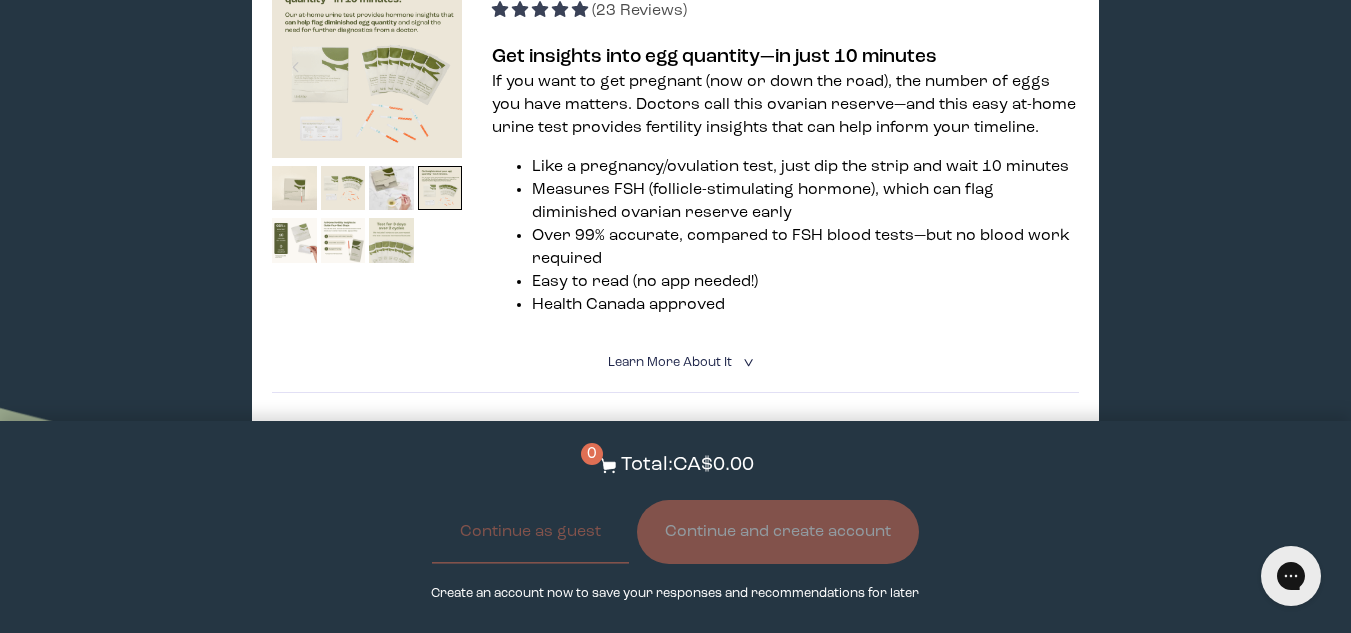 click at bounding box center (391, 240) 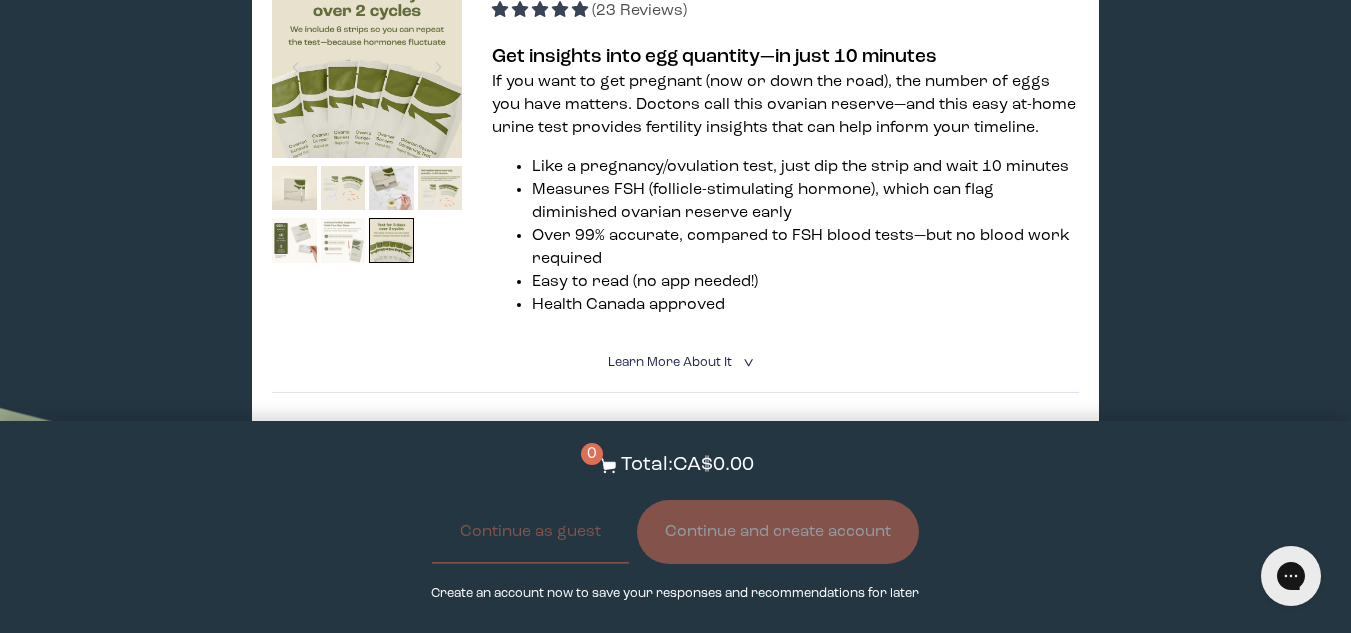 click at bounding box center (343, 240) 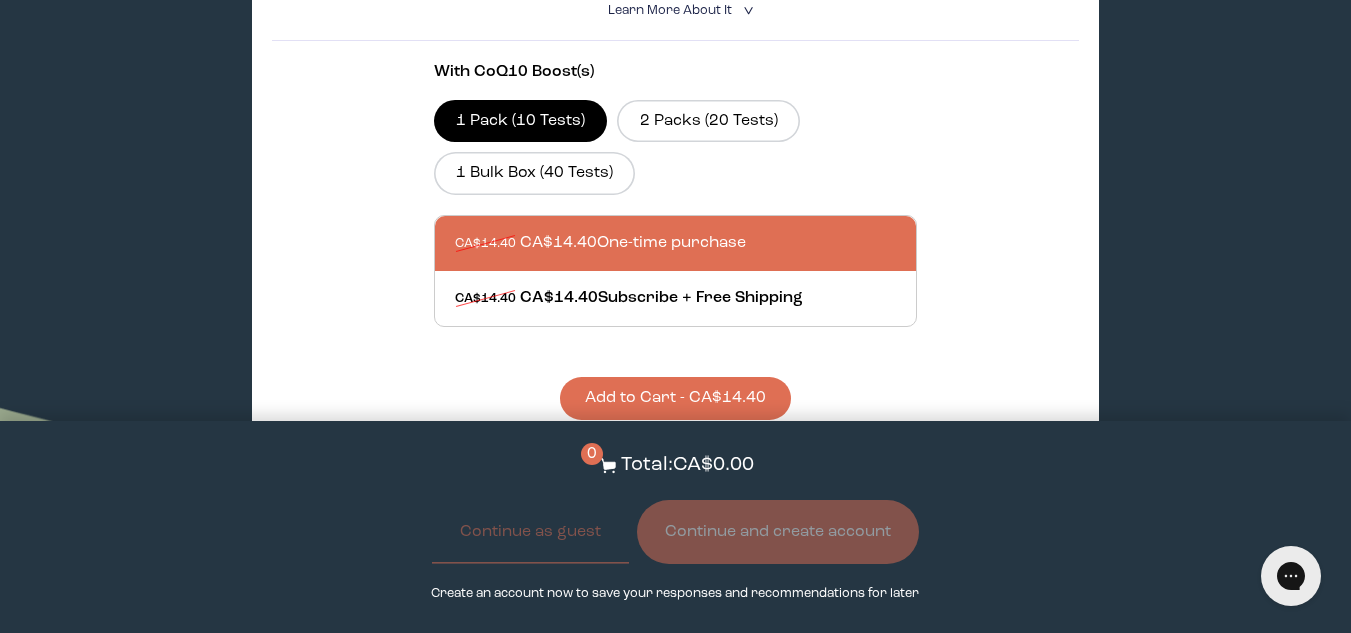scroll, scrollTop: 1579, scrollLeft: 0, axis: vertical 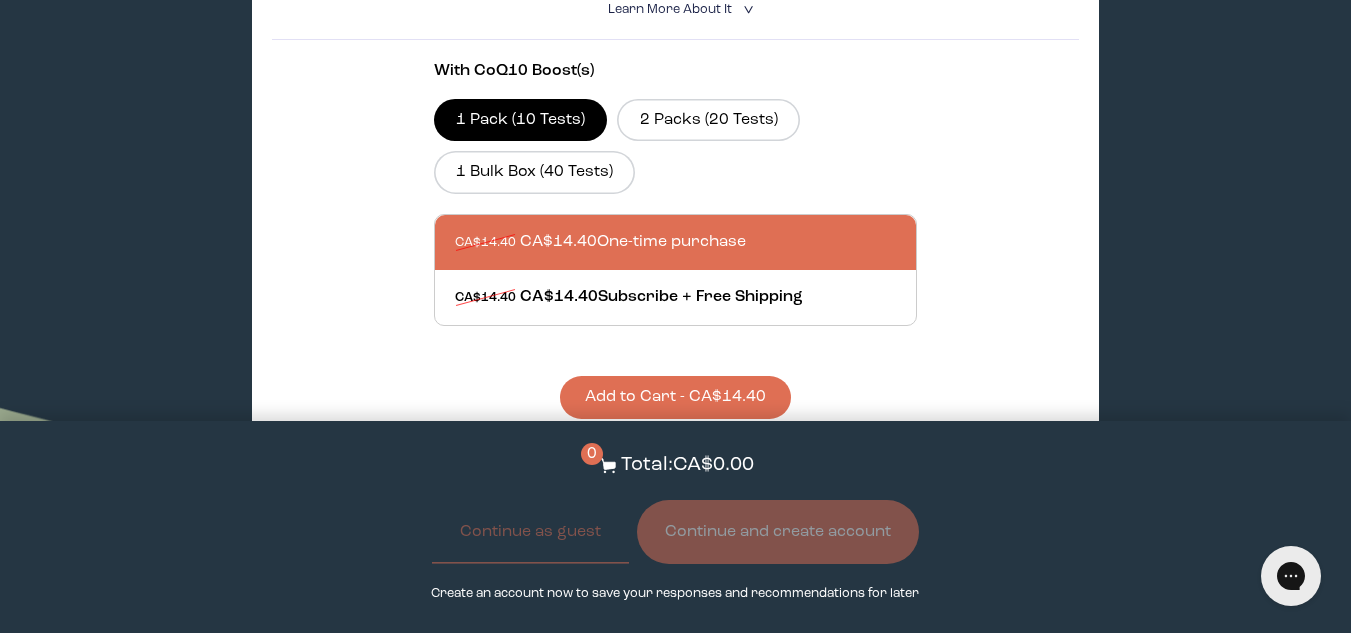 click on "Add to Cart - CA$14.40" at bounding box center [675, 397] 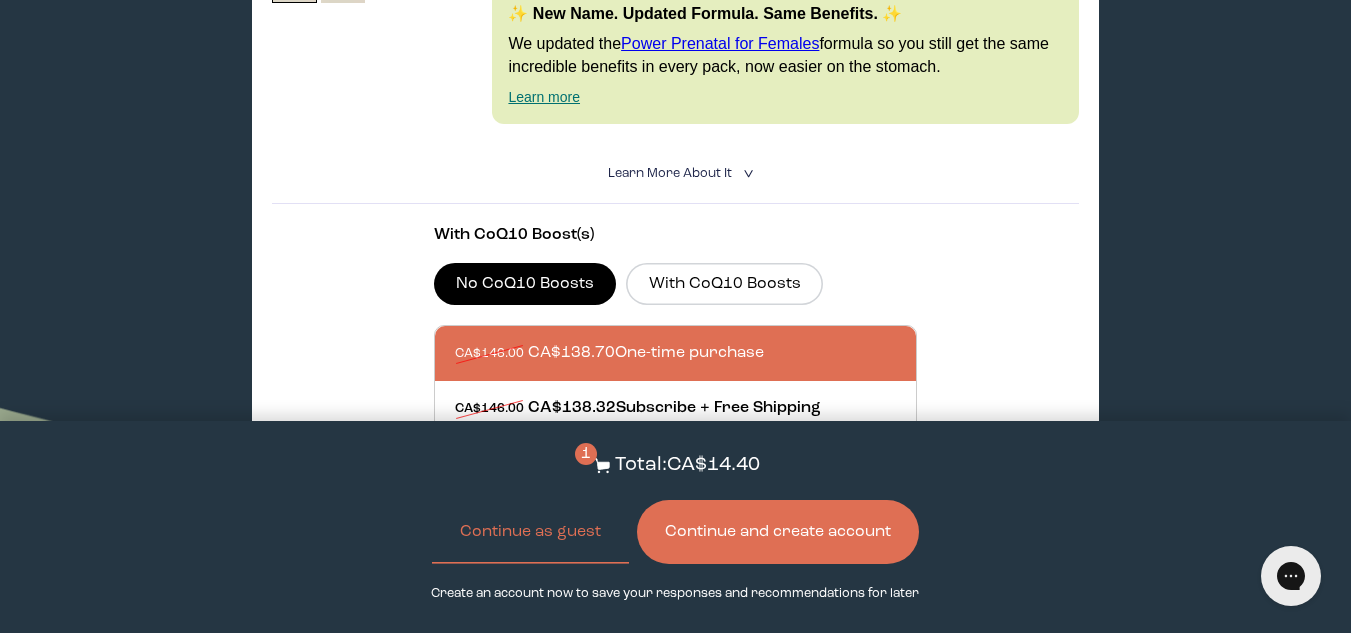 scroll, scrollTop: 604, scrollLeft: 0, axis: vertical 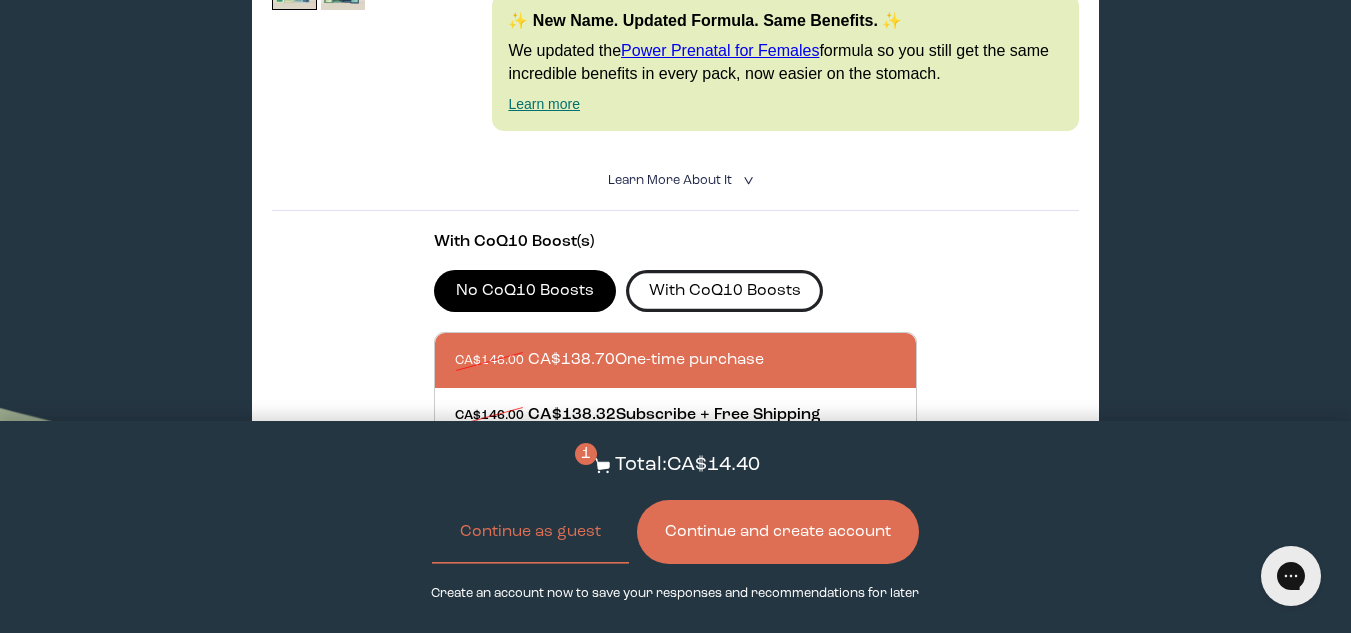 click on "With CoQ10 Boosts" at bounding box center (724, 291) 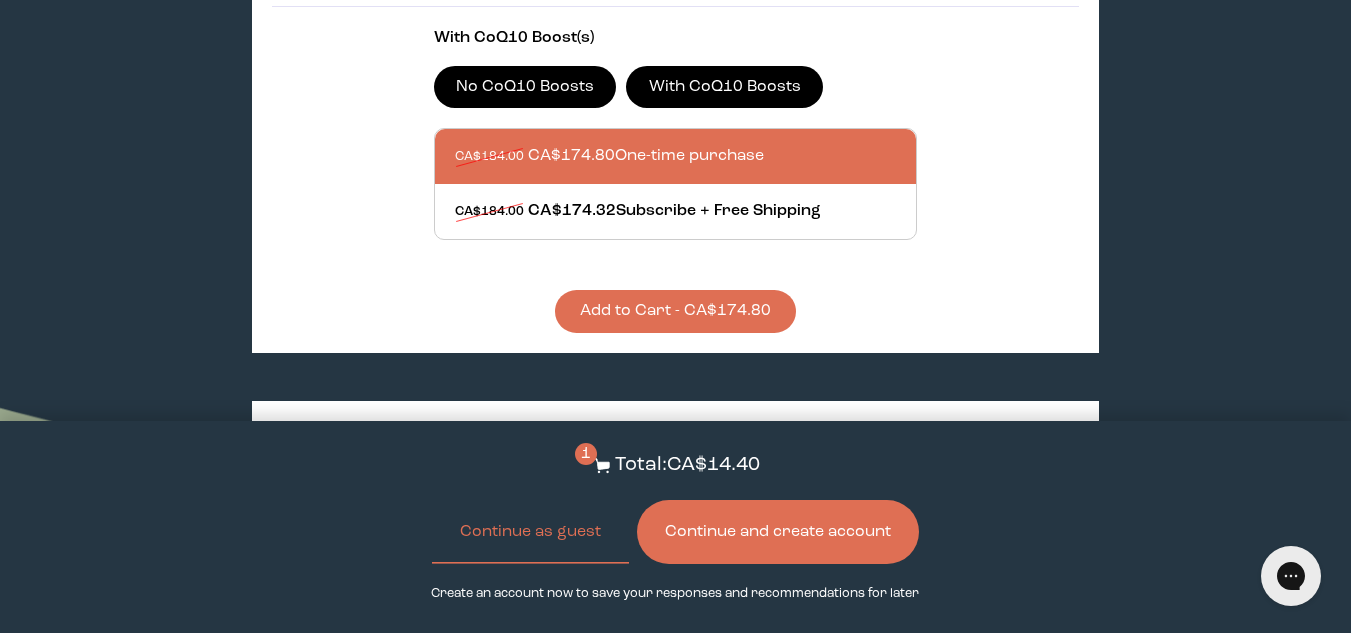 scroll, scrollTop: 809, scrollLeft: 0, axis: vertical 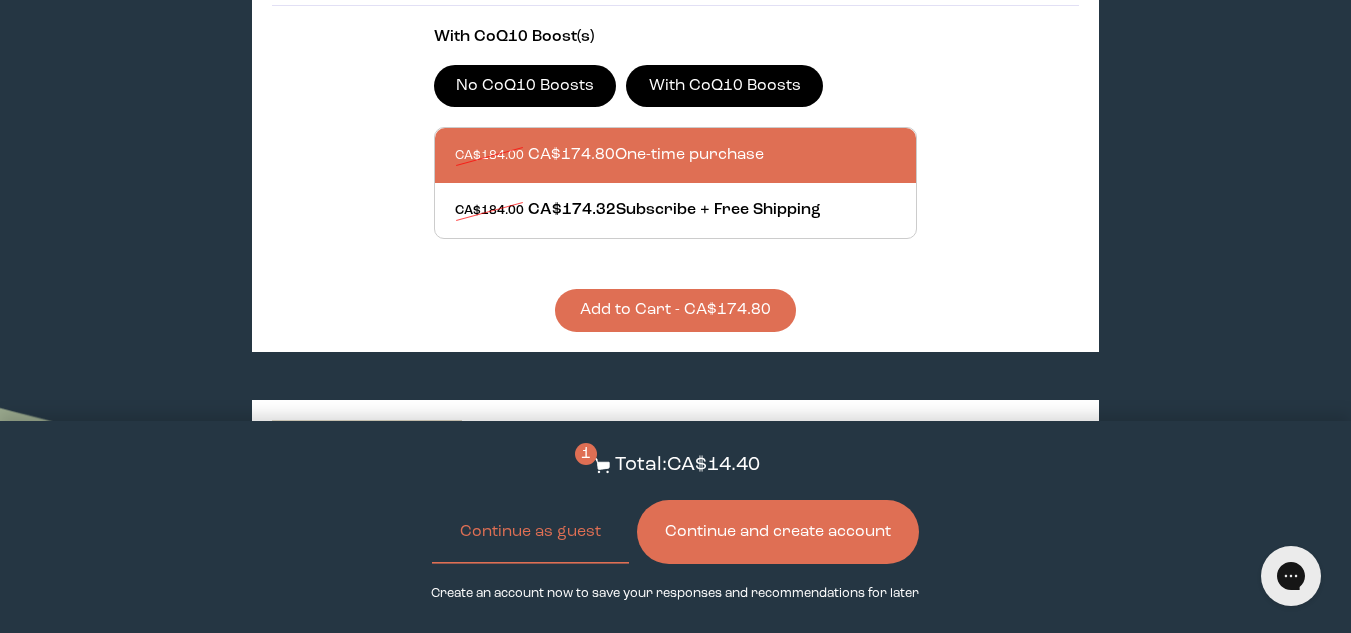 click on "Add to Cart - CA$174.80" at bounding box center [675, 310] 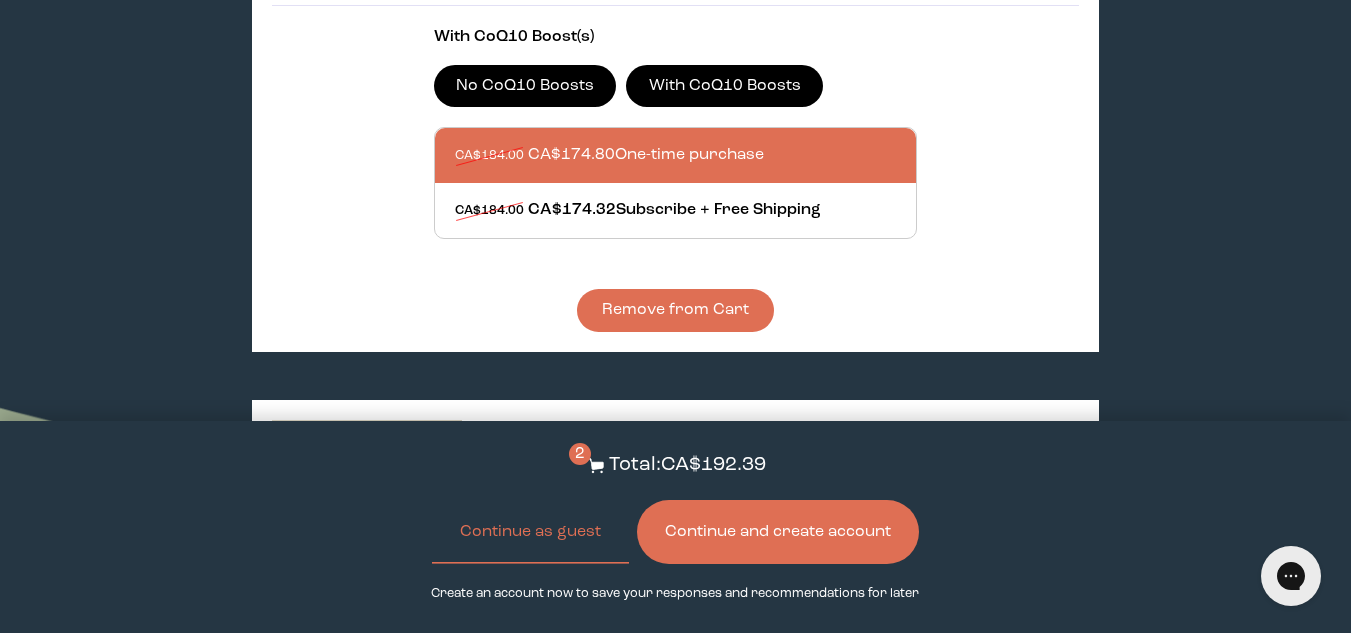 click on "Continue and create account" at bounding box center (778, 532) 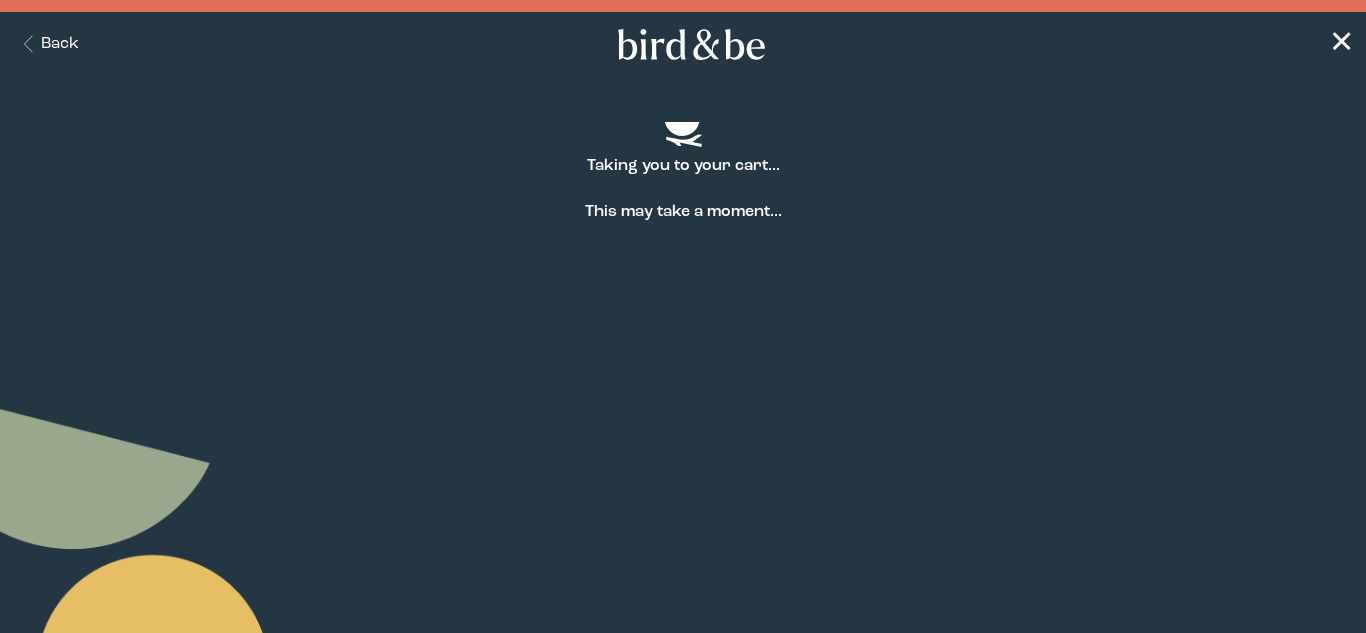 scroll, scrollTop: 0, scrollLeft: 0, axis: both 